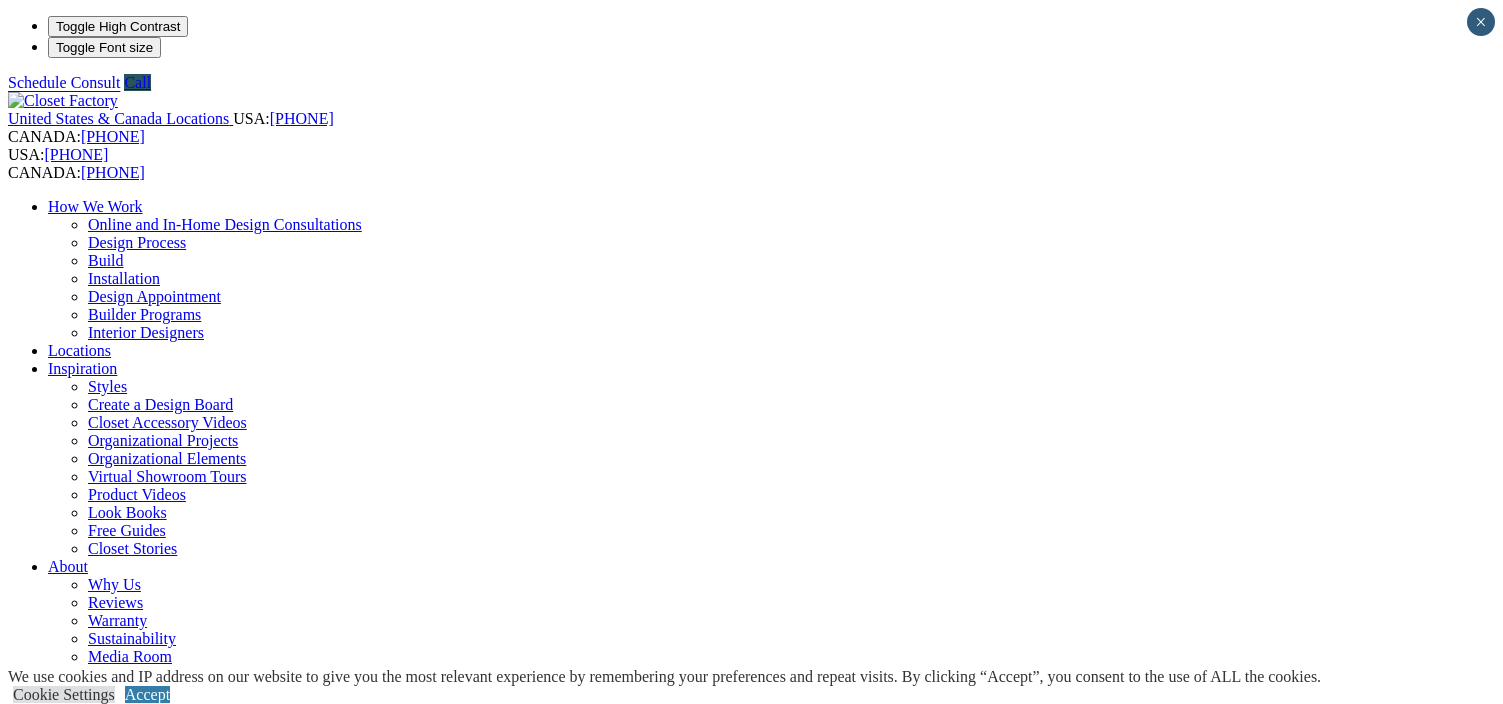 scroll, scrollTop: 0, scrollLeft: 0, axis: both 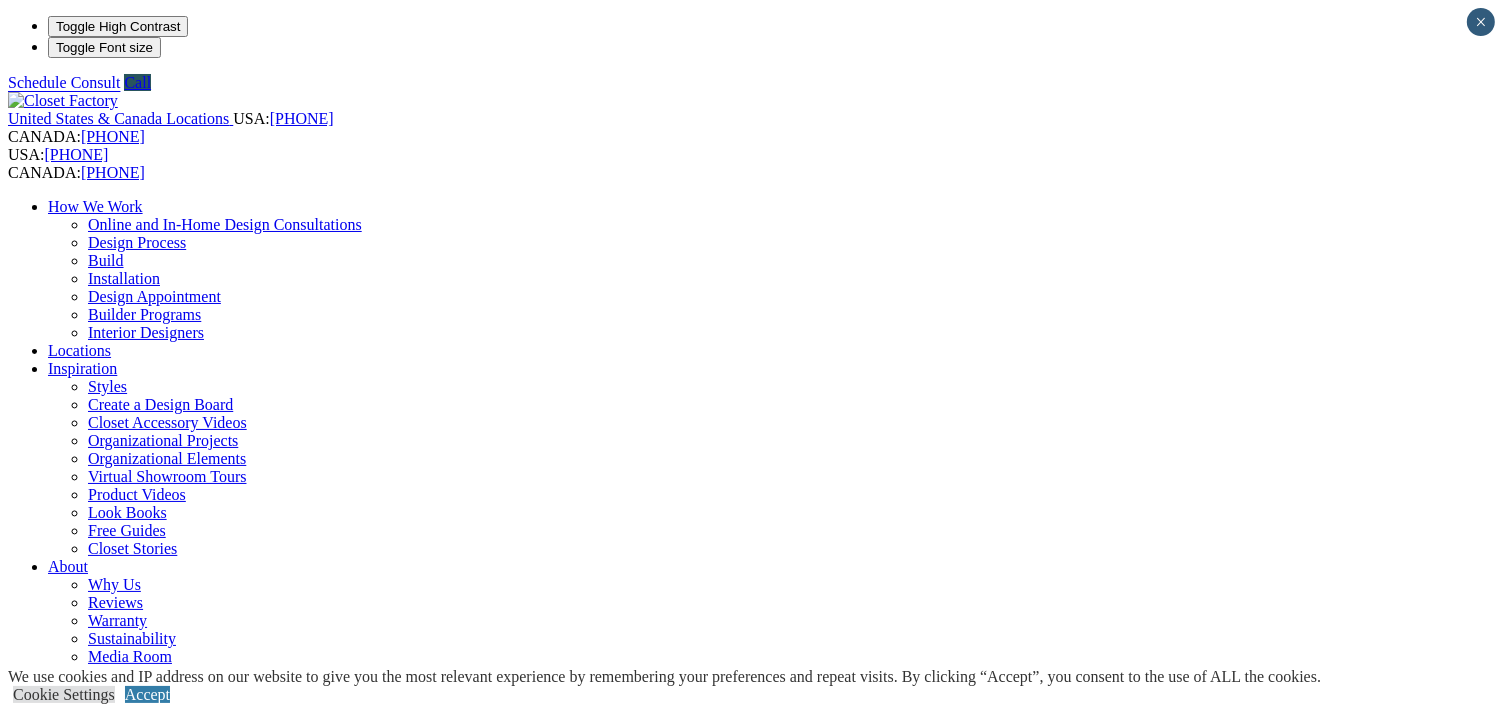 click on "Walk-in Closets" at bounding box center [139, 940] 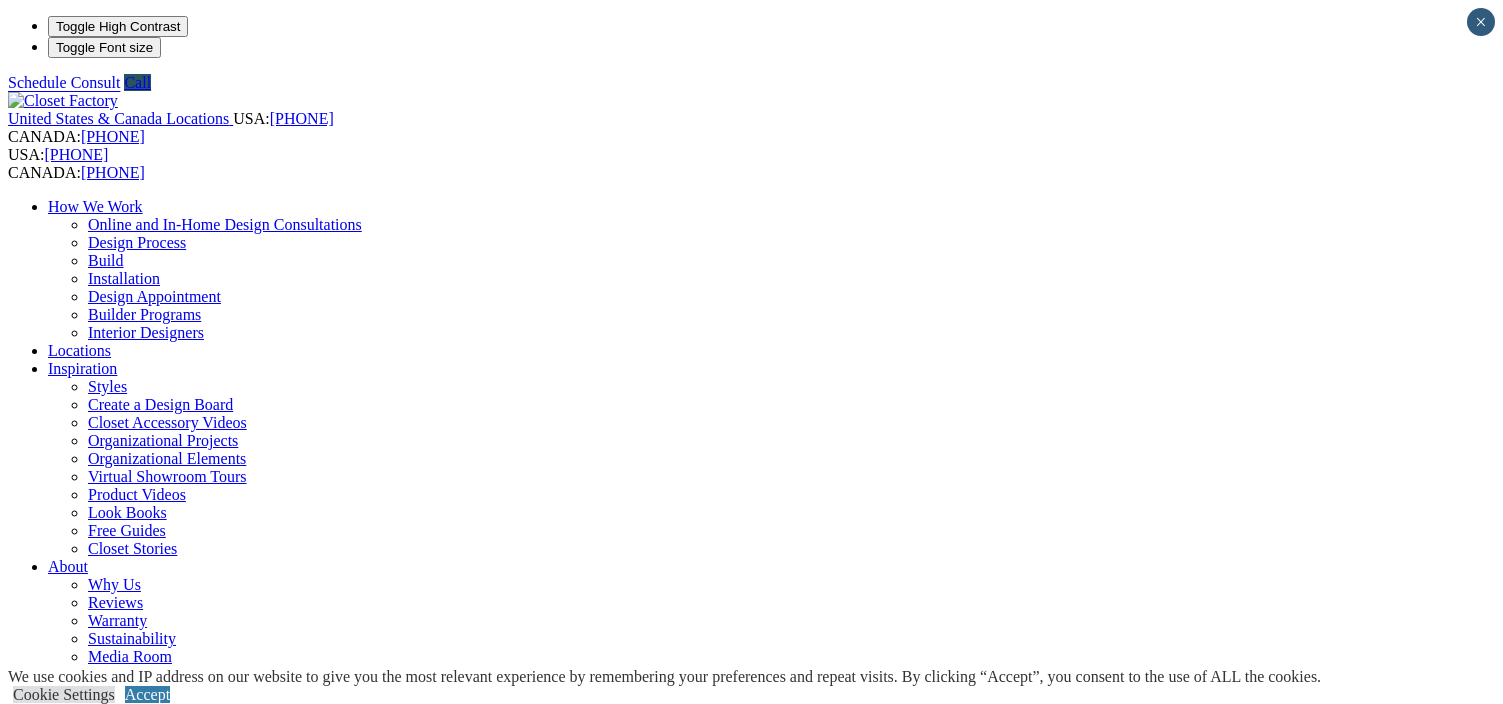 scroll, scrollTop: 0, scrollLeft: 0, axis: both 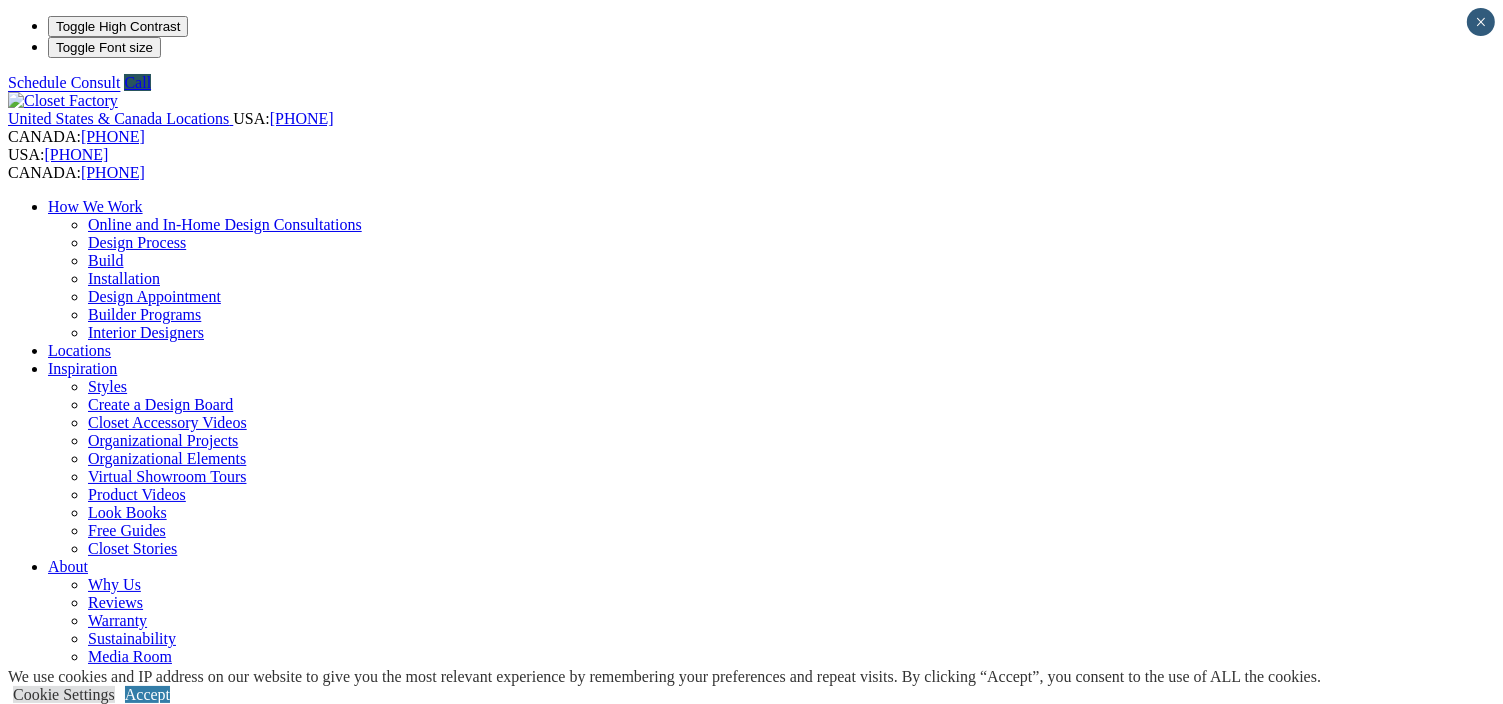 click on "CLOSE (X)" at bounding box center [46, 1853] 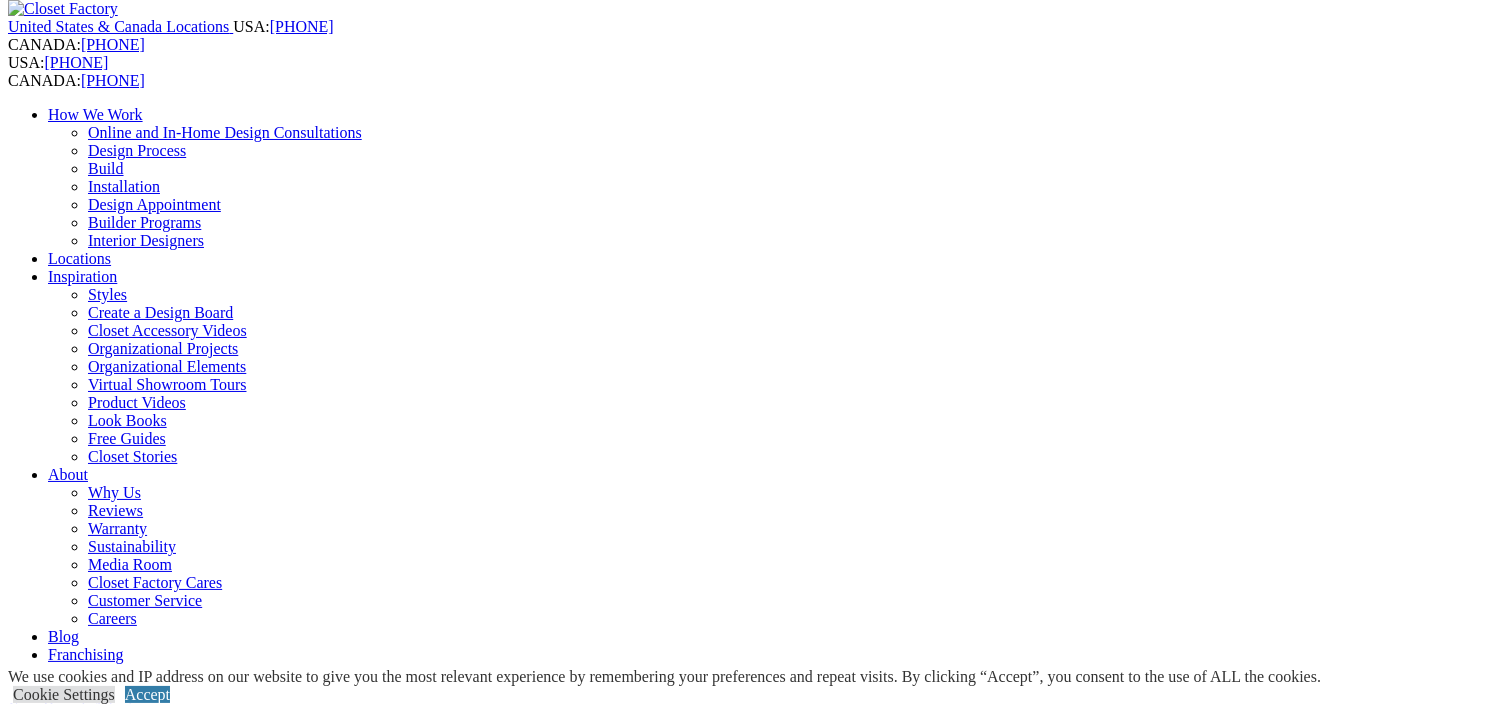 scroll, scrollTop: 84, scrollLeft: 0, axis: vertical 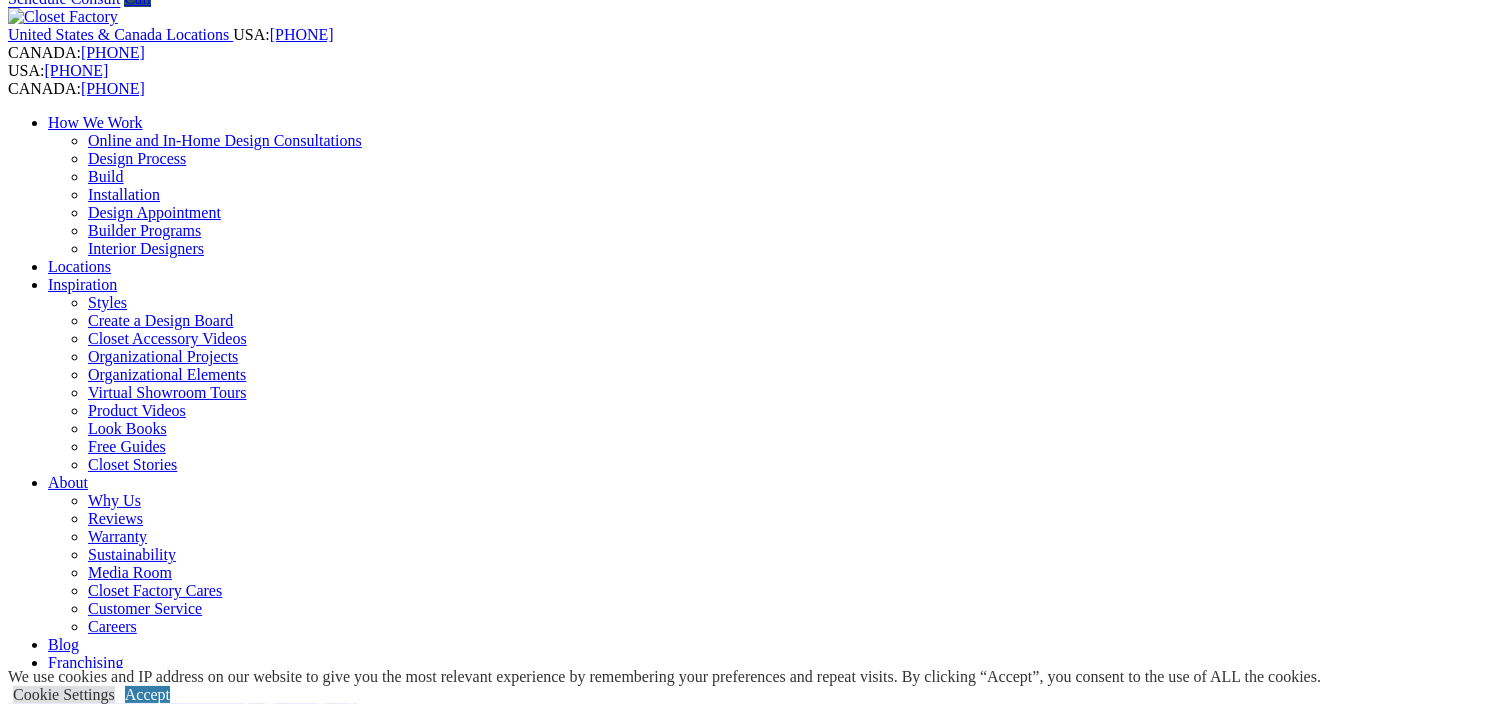 click on "Closet Organizers" at bounding box center (145, 766) 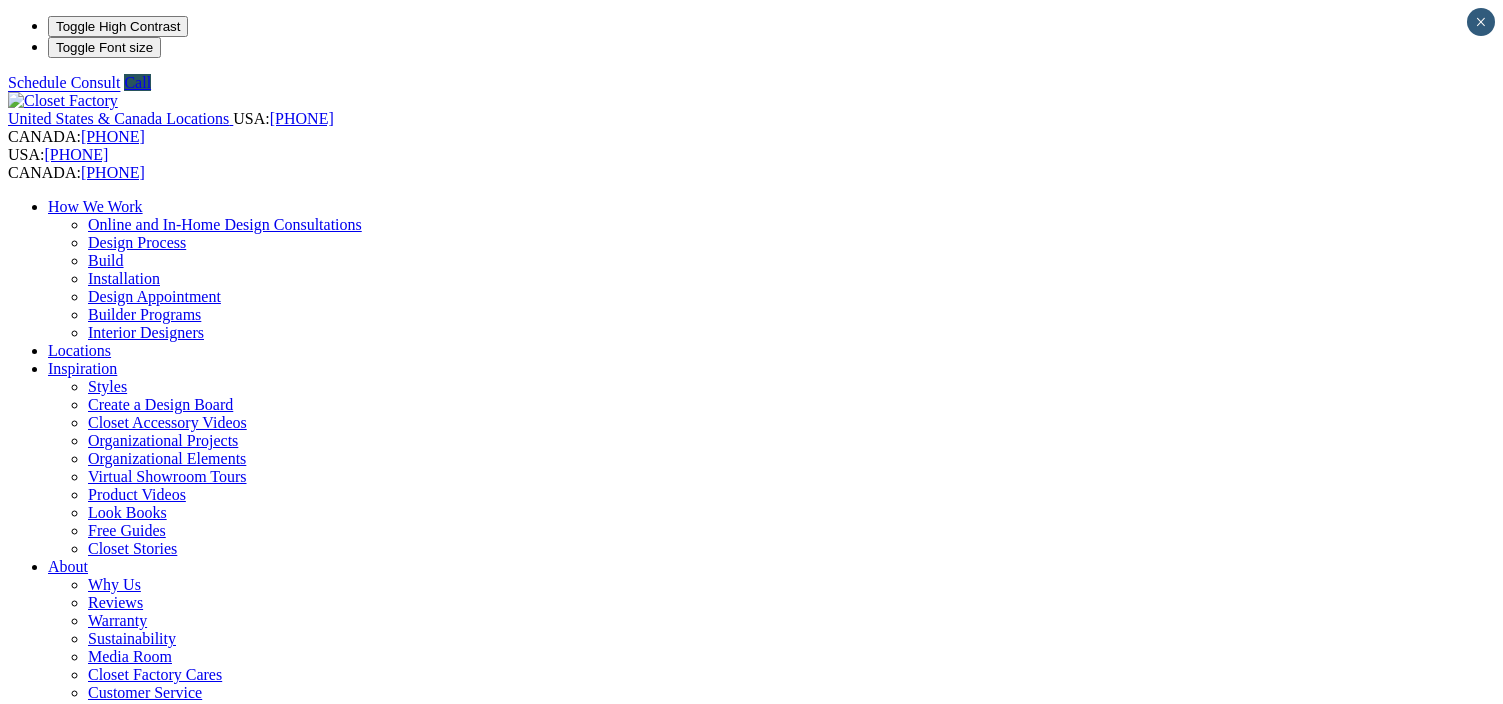 scroll, scrollTop: 0, scrollLeft: 0, axis: both 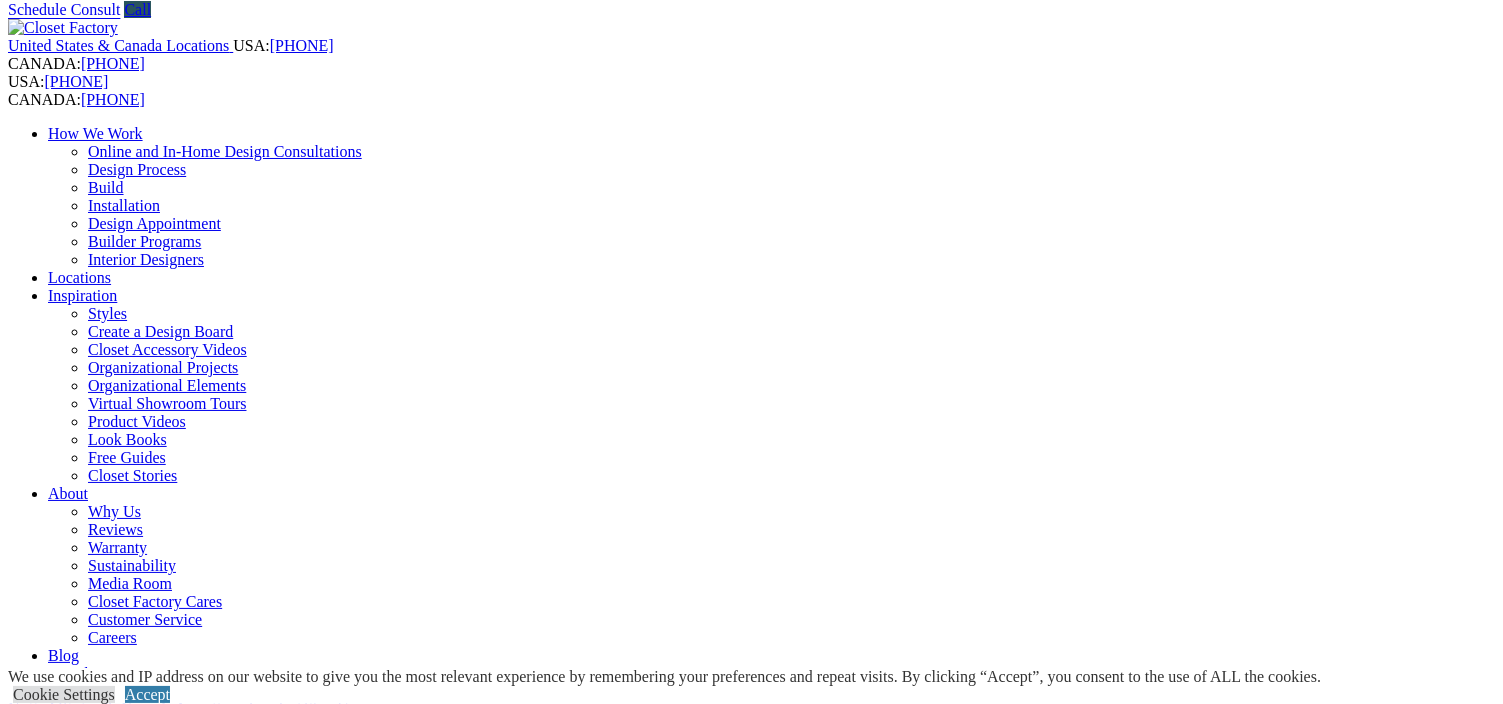 click on "Wall Units" at bounding box center (82, 885) 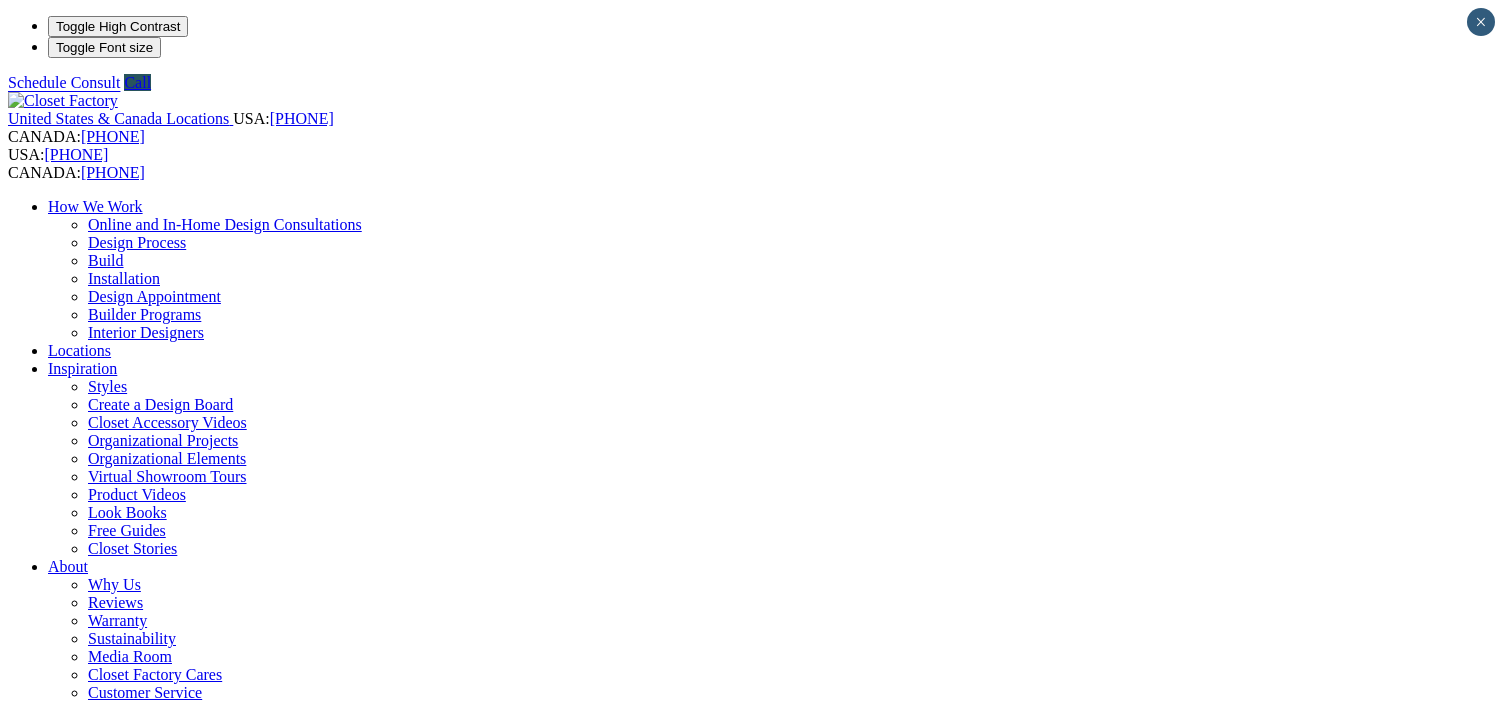 scroll, scrollTop: 0, scrollLeft: 0, axis: both 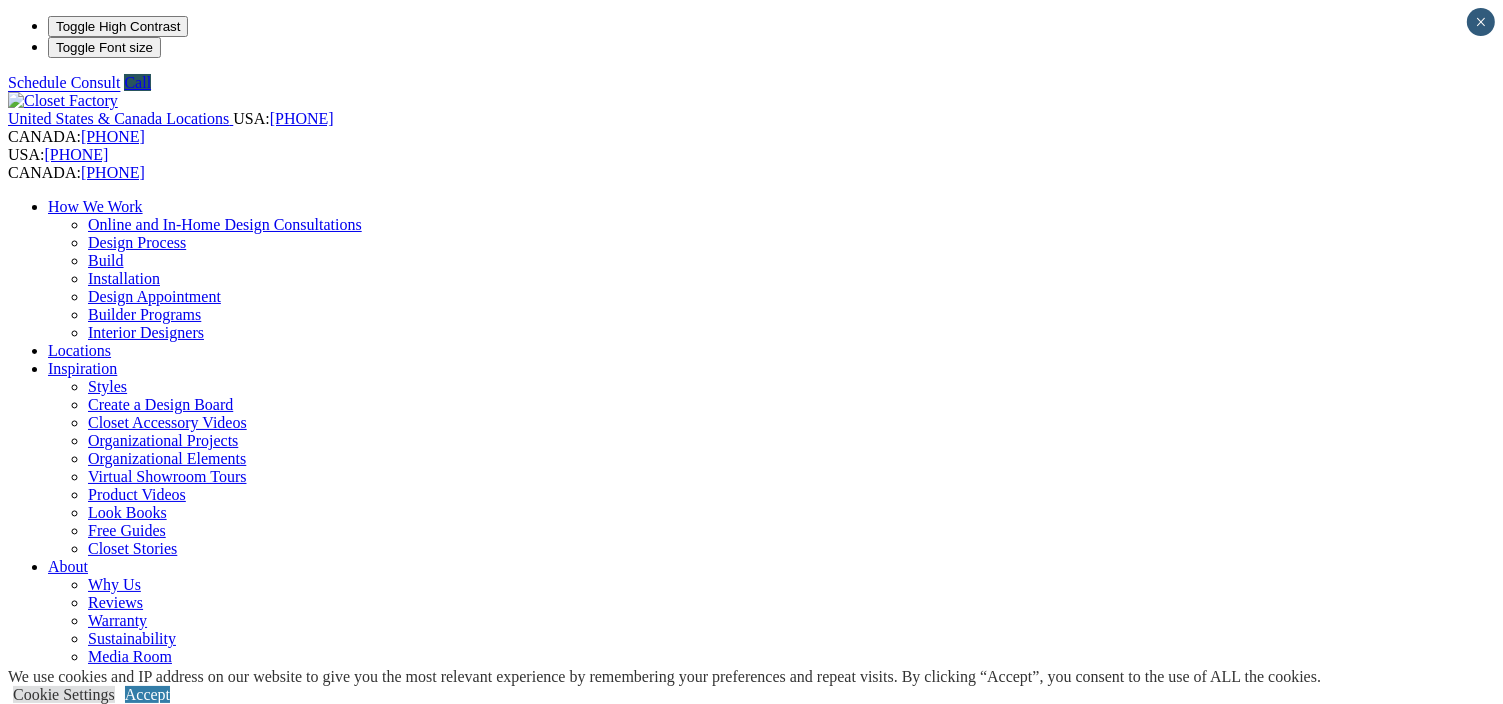 click on "Reach-in Closets" at bounding box center (142, 904) 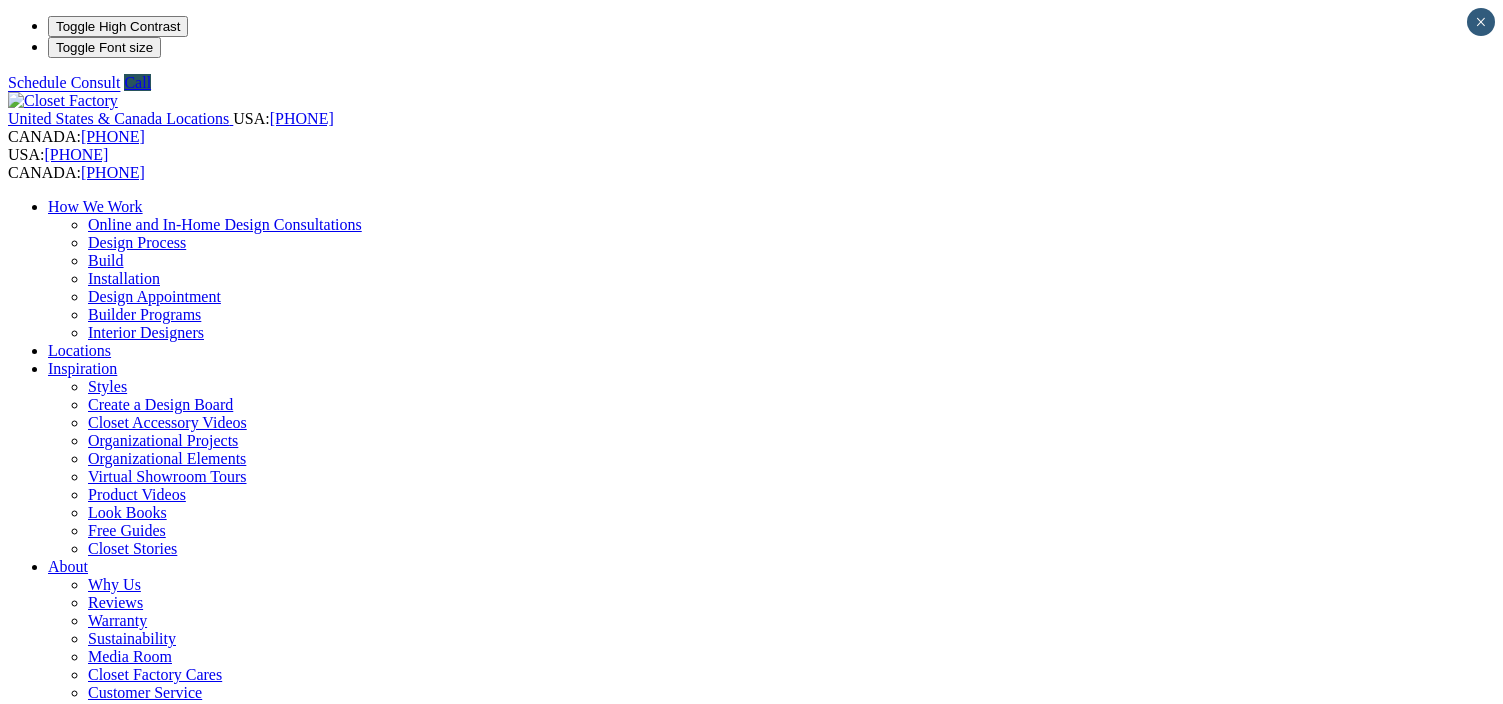 scroll, scrollTop: 0, scrollLeft: 0, axis: both 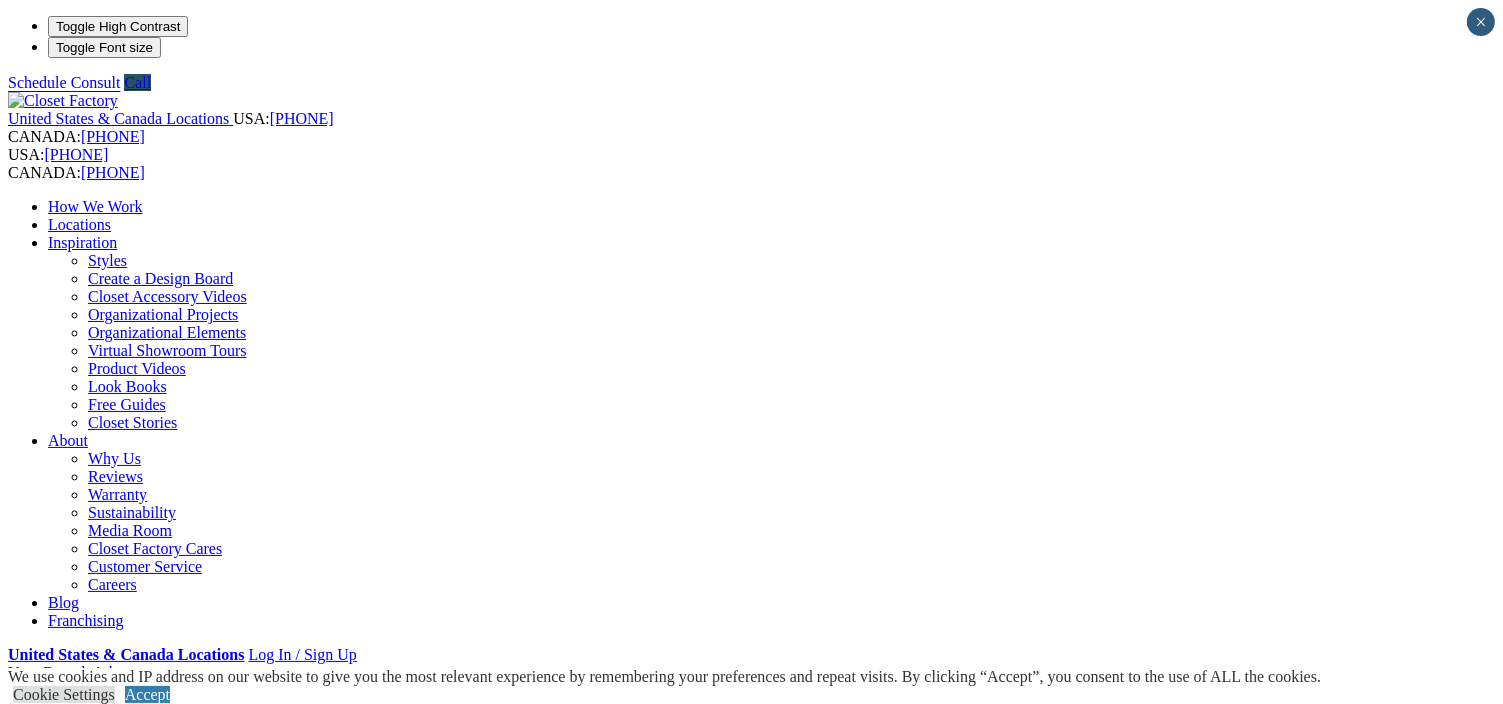 click on "Locations" at bounding box center (79, 224) 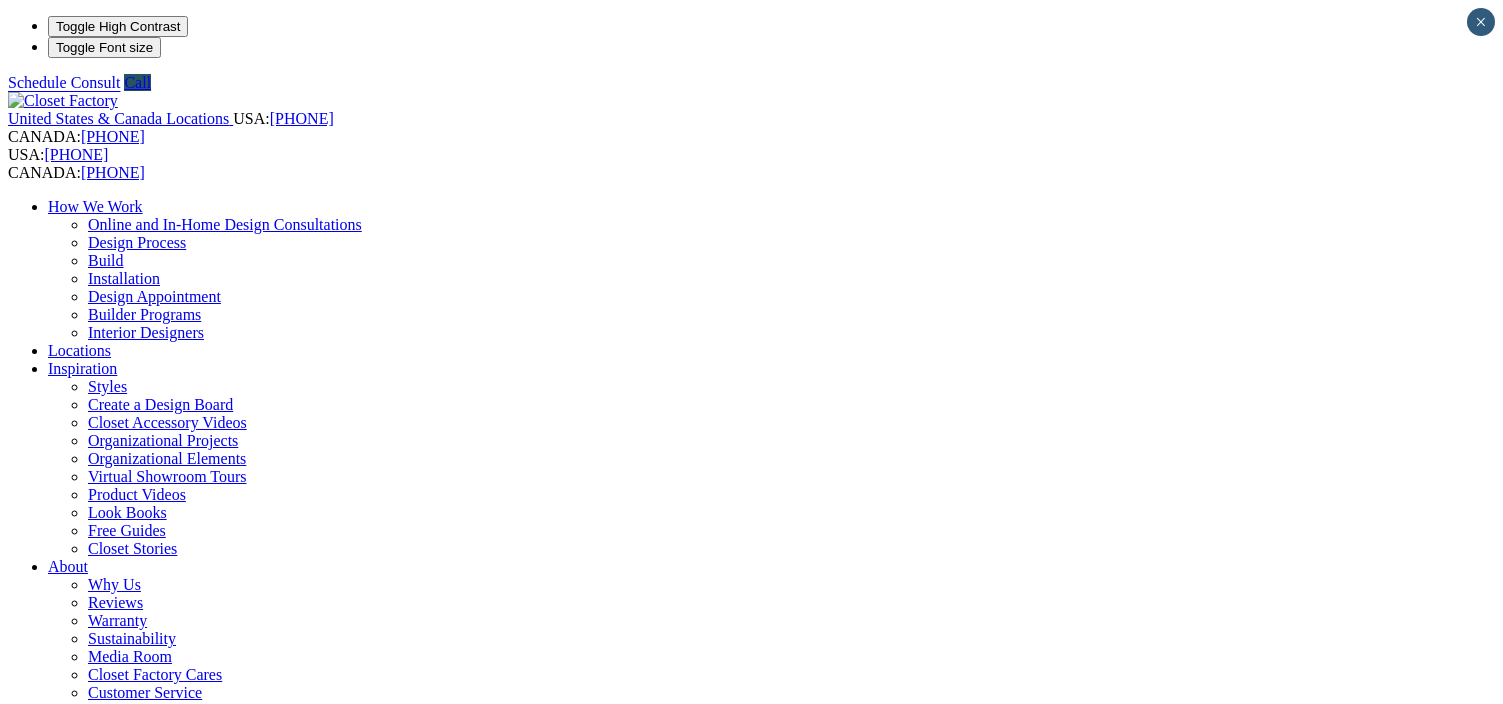 scroll, scrollTop: 0, scrollLeft: 0, axis: both 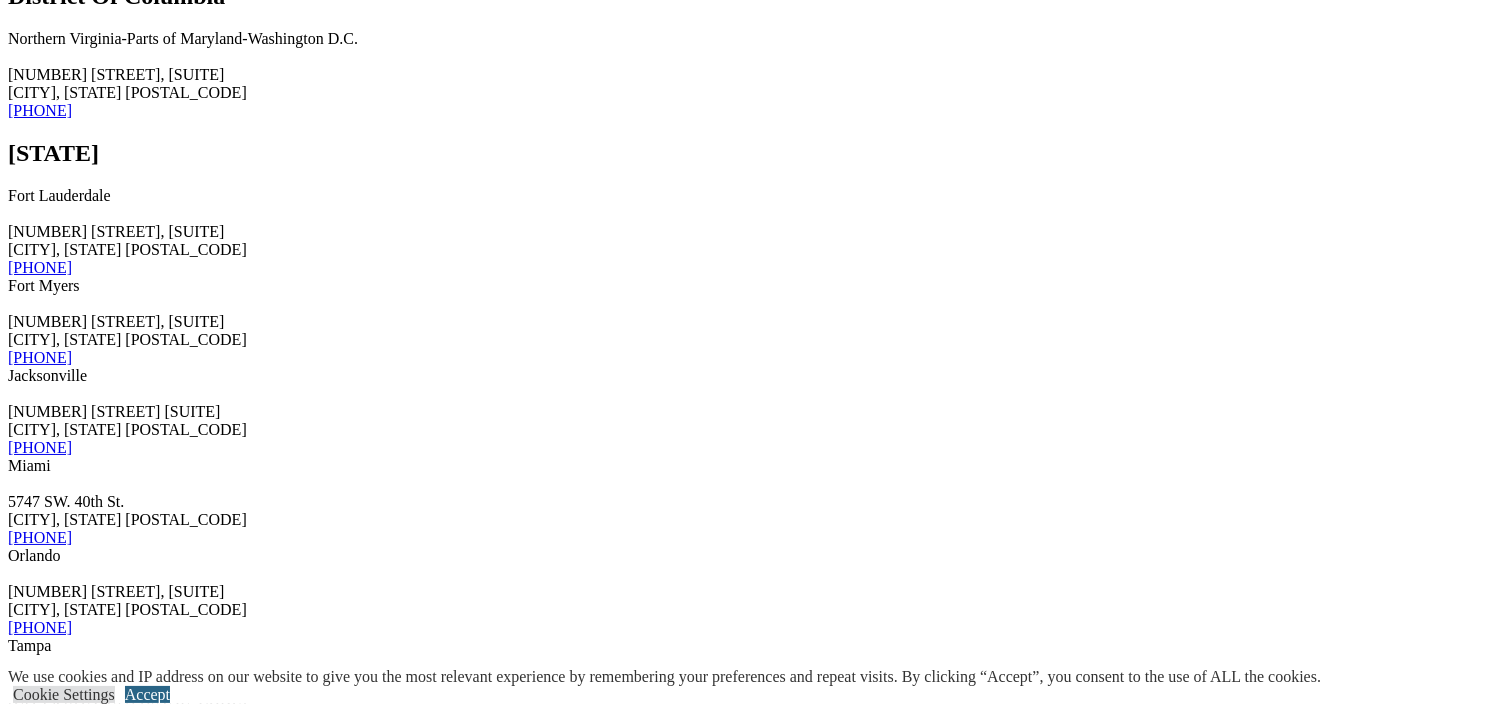 click on "Accept" at bounding box center (147, 694) 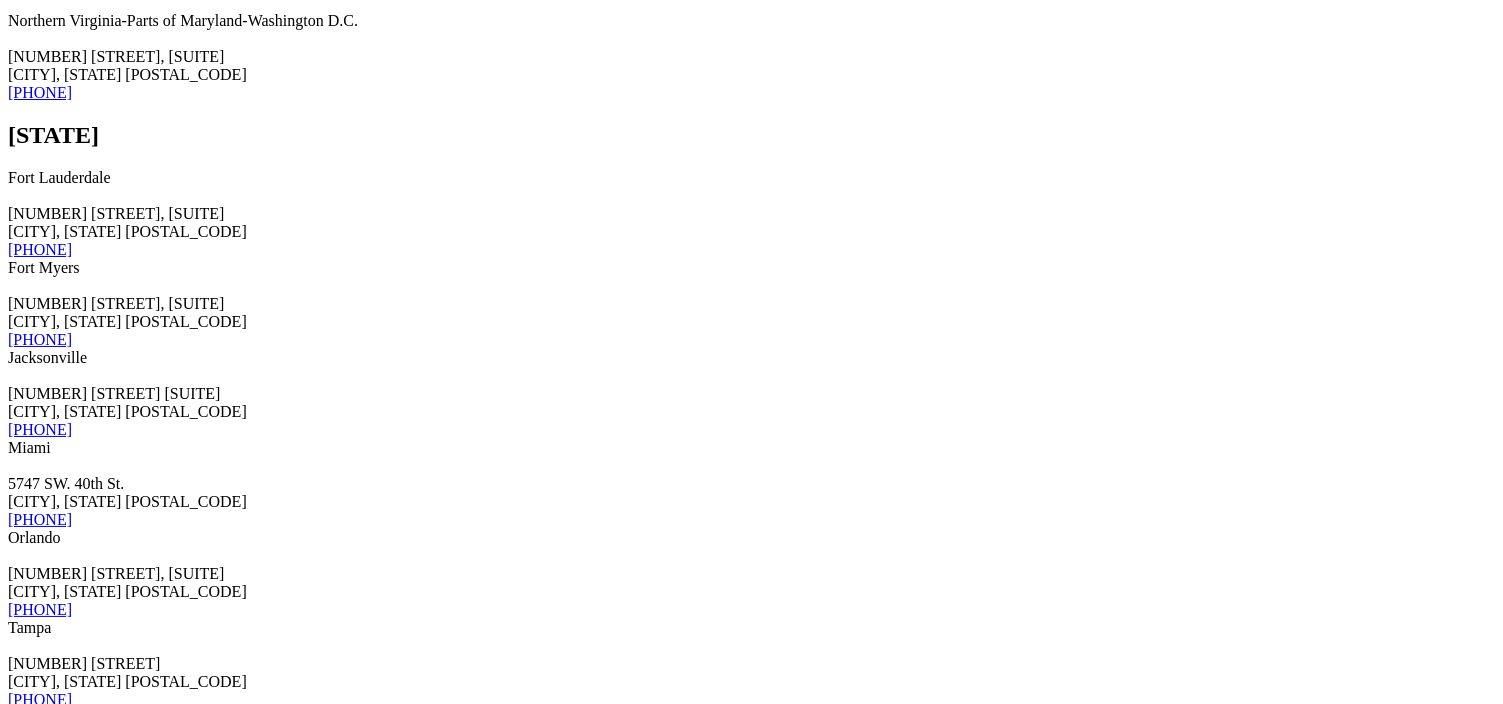 click on "Locations" at bounding box center [79, -3476] 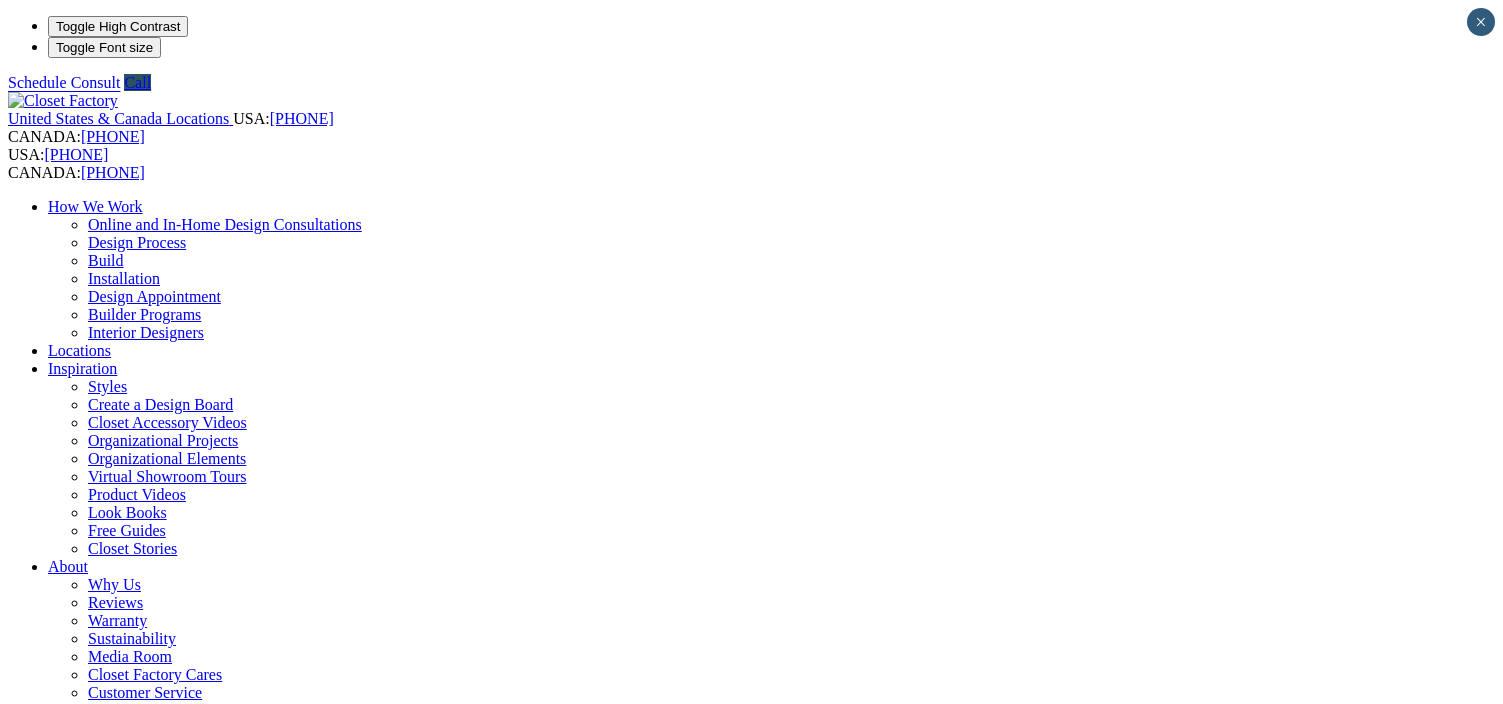 scroll, scrollTop: 0, scrollLeft: 0, axis: both 